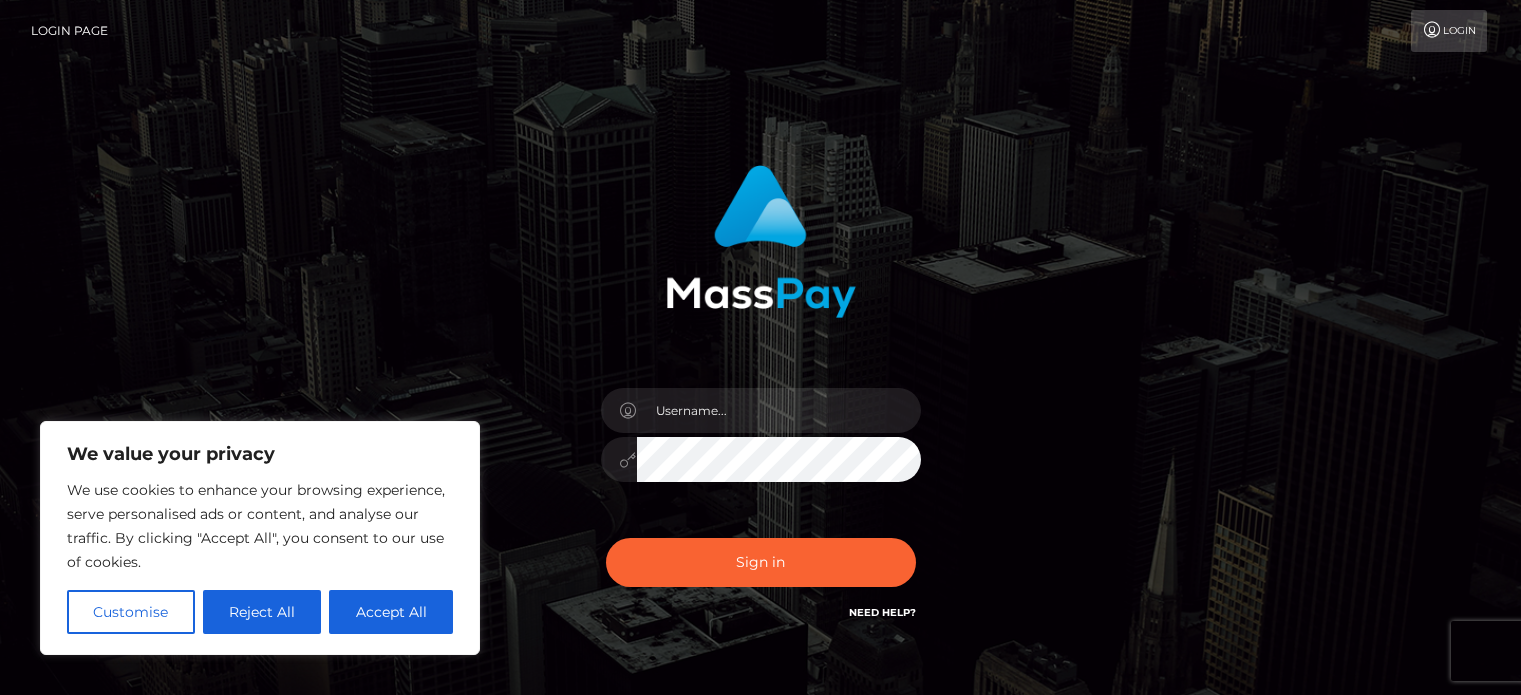 scroll, scrollTop: 0, scrollLeft: 0, axis: both 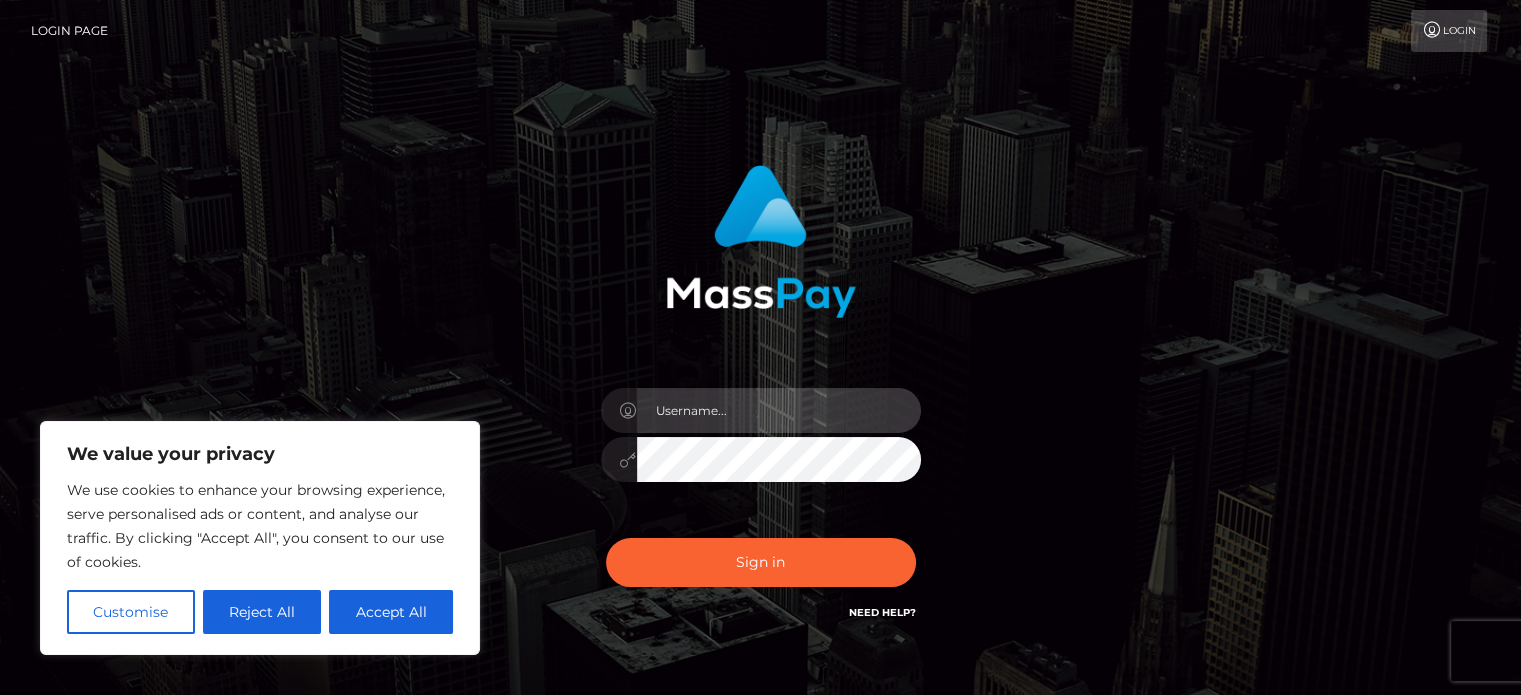 type on "[USERNAME]@[example.com]" 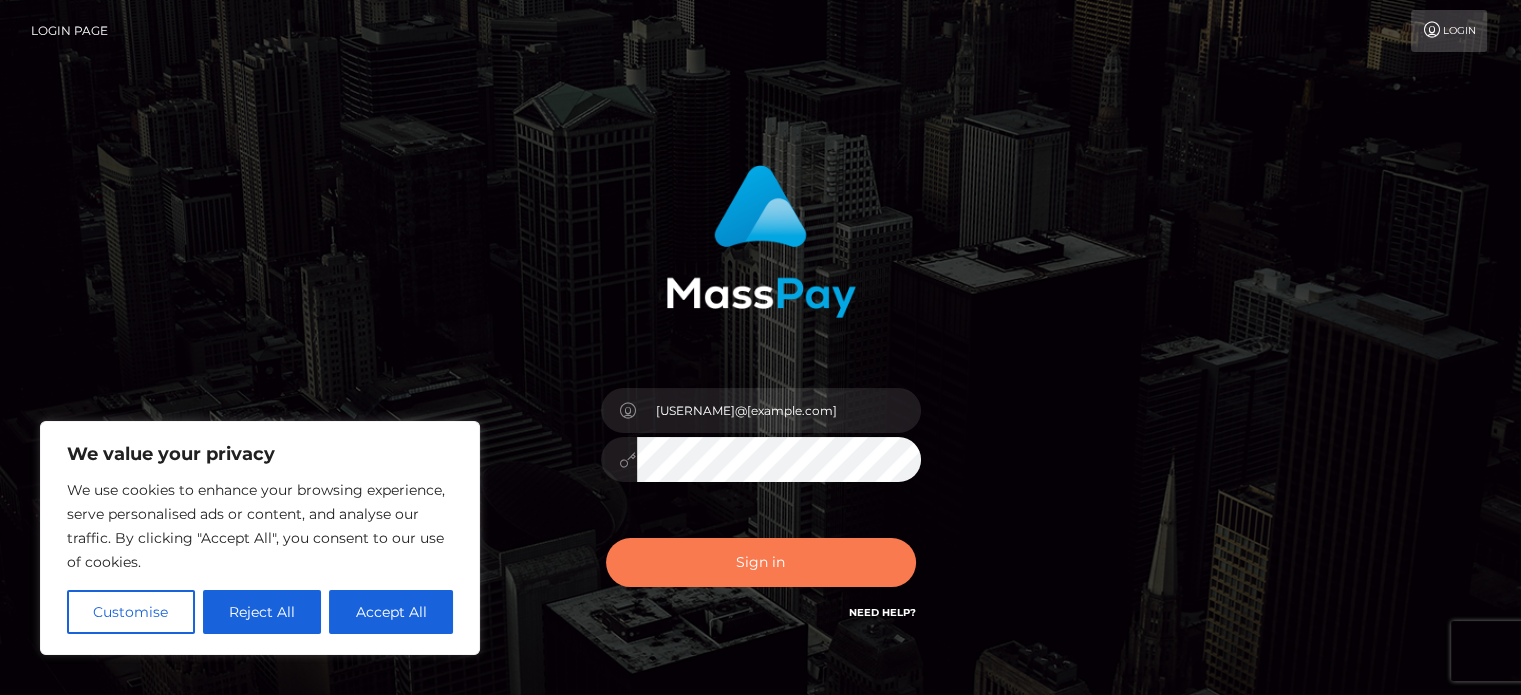 click on "Sign in" at bounding box center (761, 562) 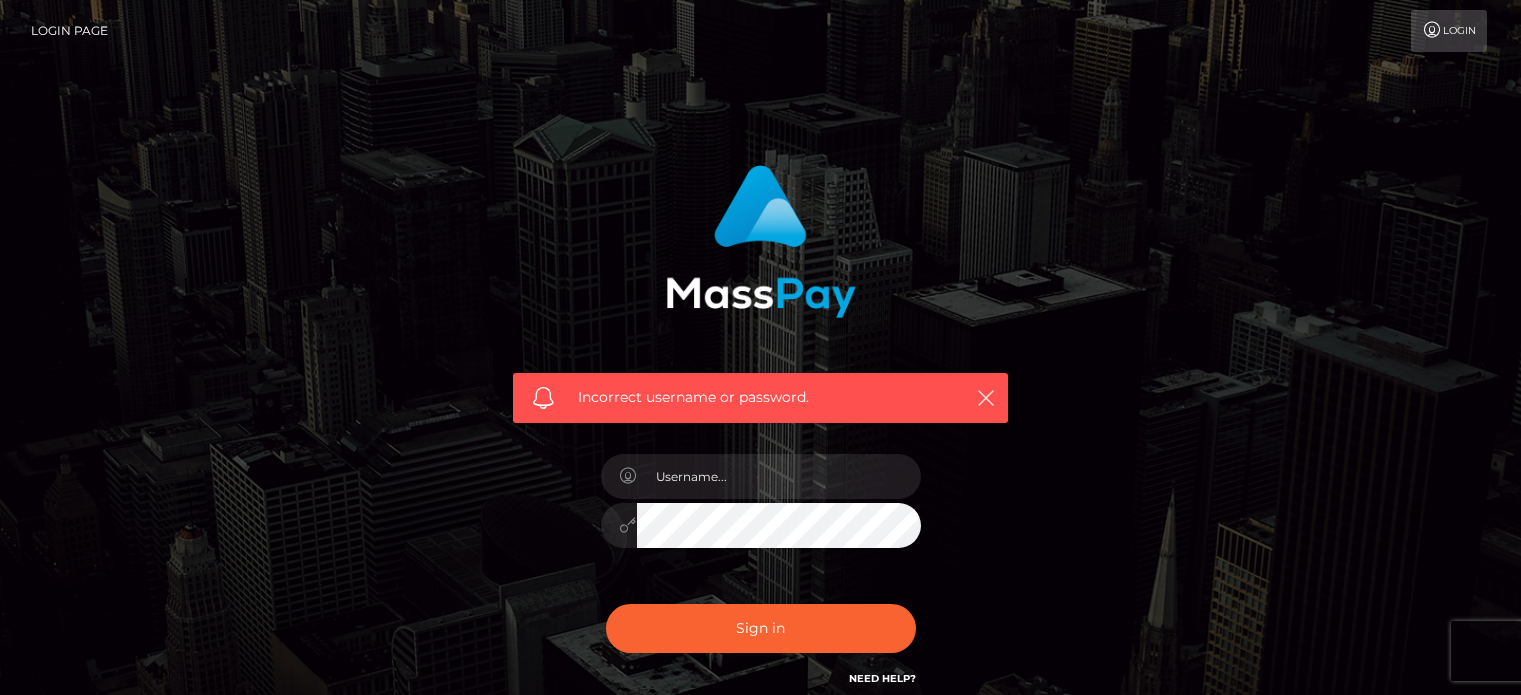 scroll, scrollTop: 0, scrollLeft: 0, axis: both 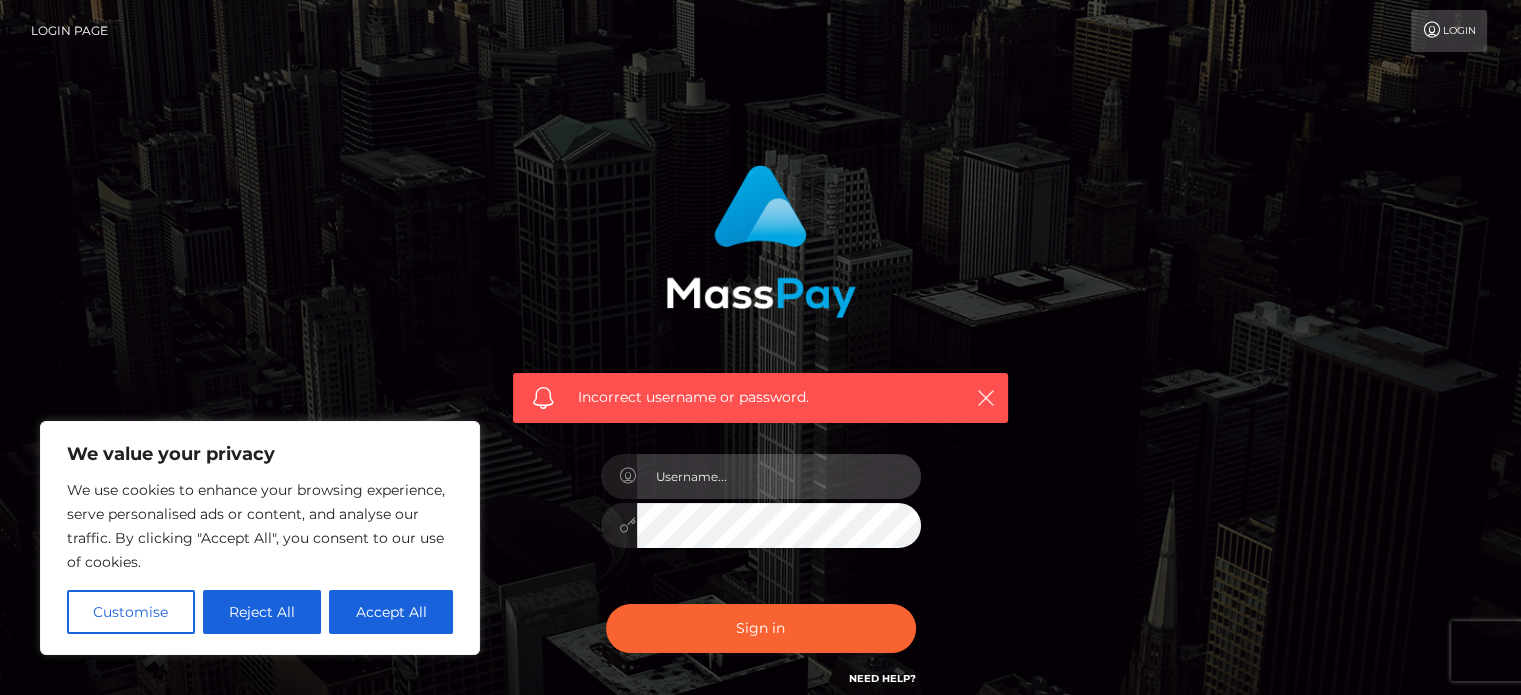 click at bounding box center (779, 476) 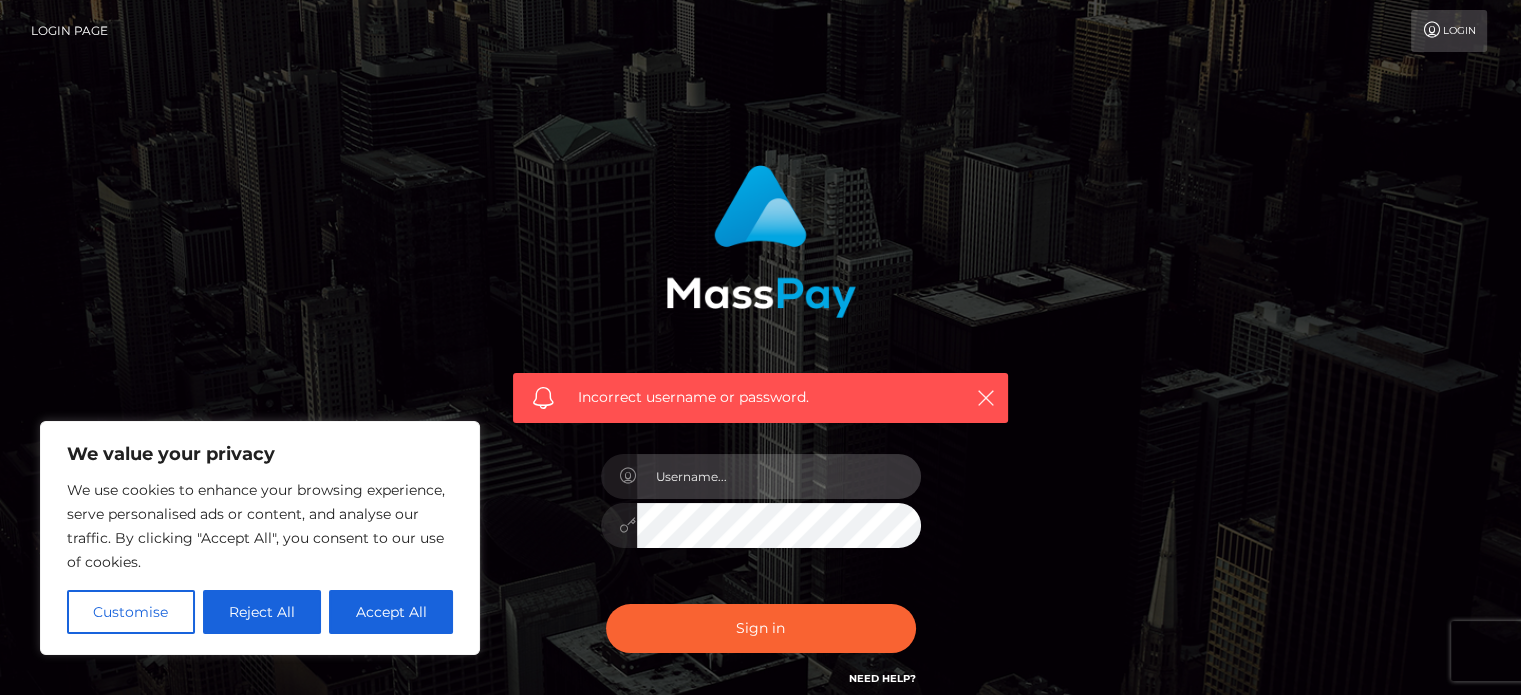 type on "[USERNAME]@[example.com]" 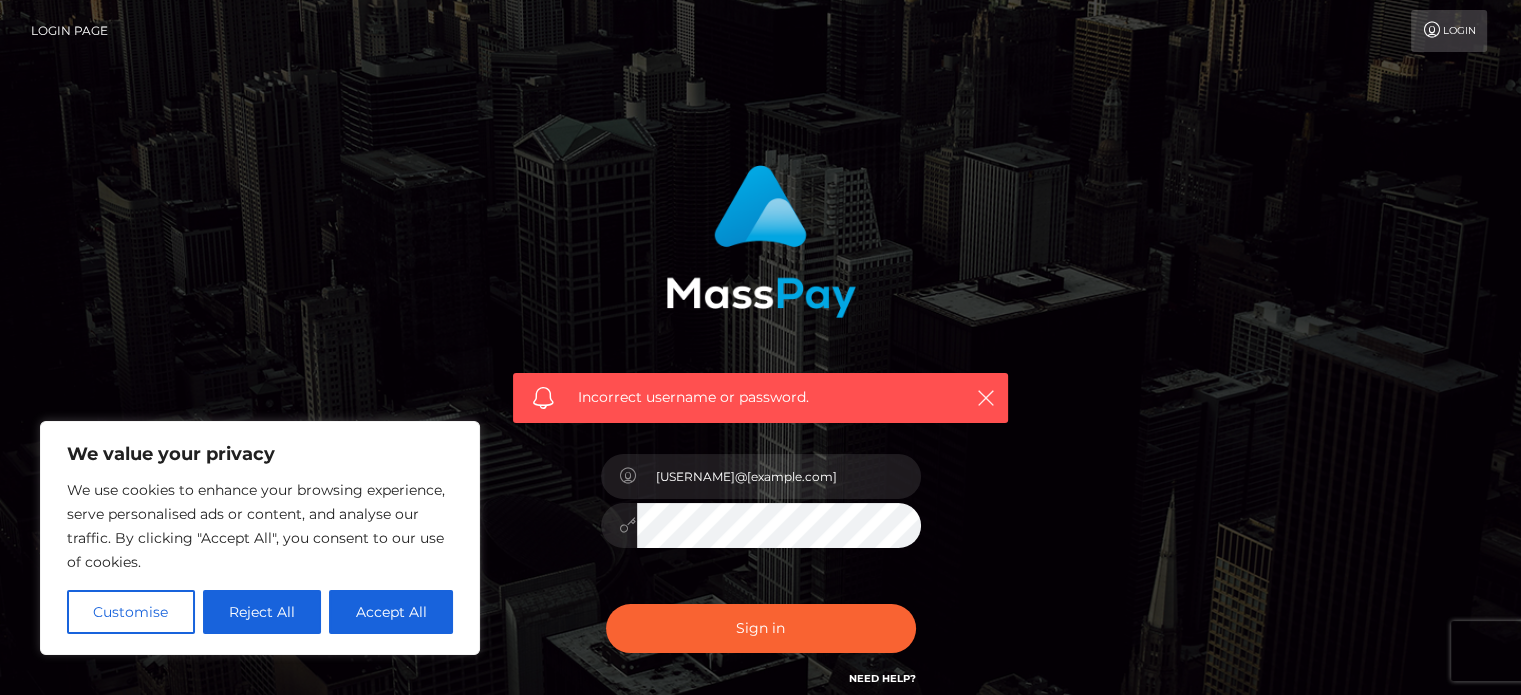 click on "Sign in" at bounding box center [761, 628] 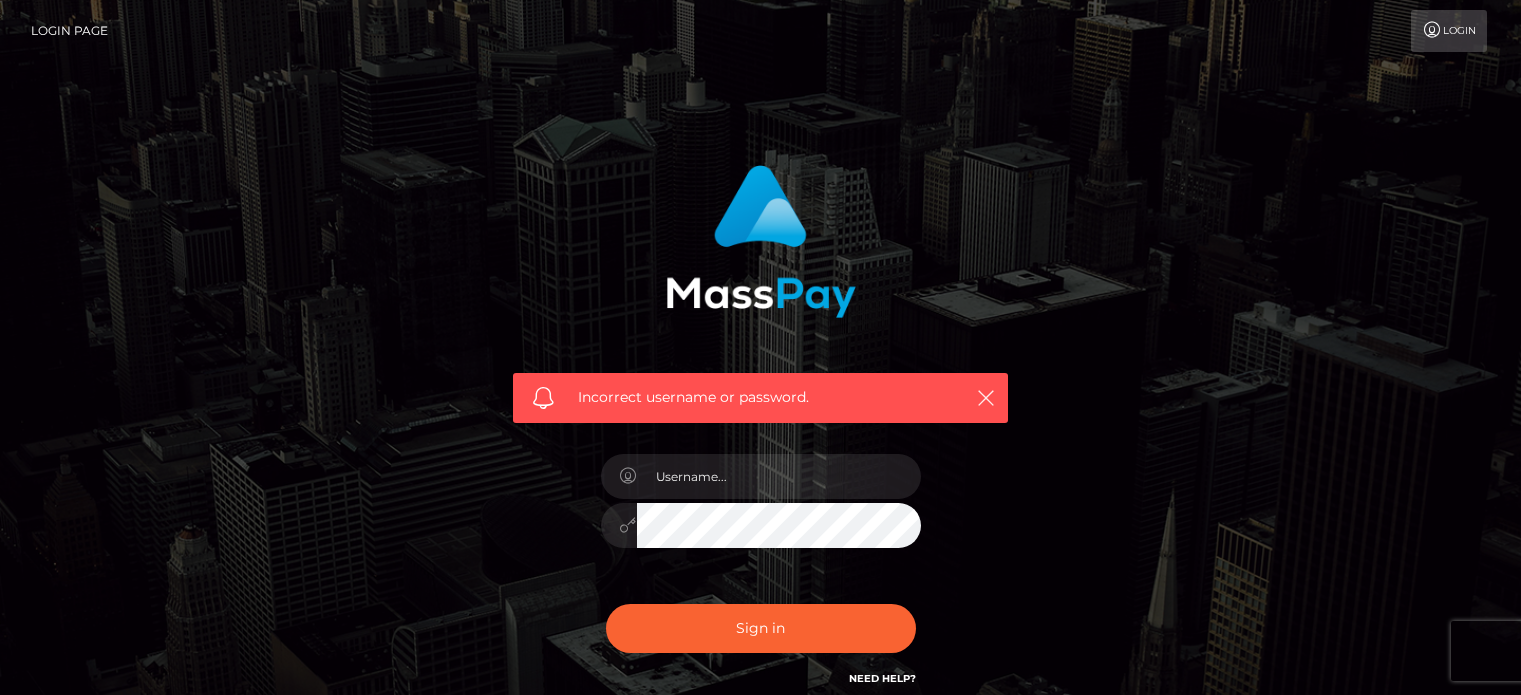 scroll, scrollTop: 0, scrollLeft: 0, axis: both 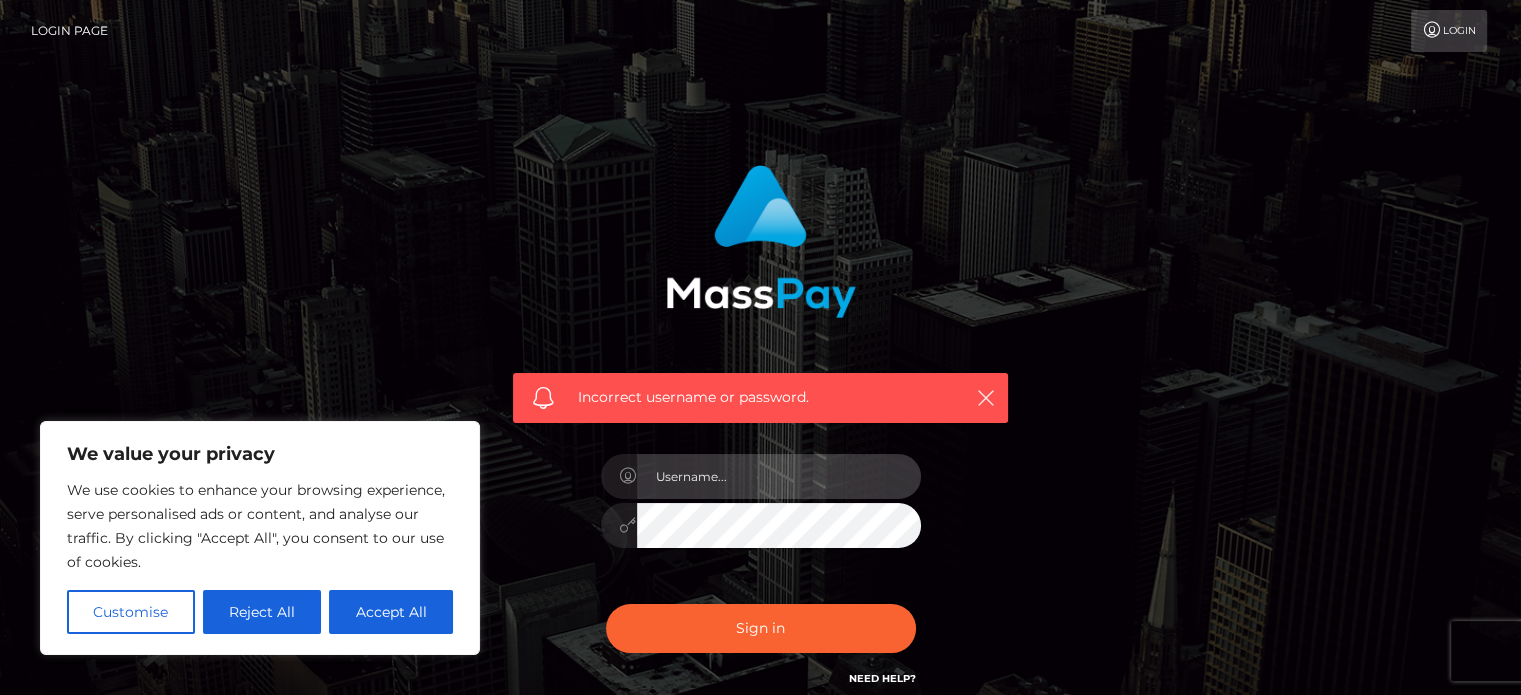 type on "[USERNAME]@[example.com]" 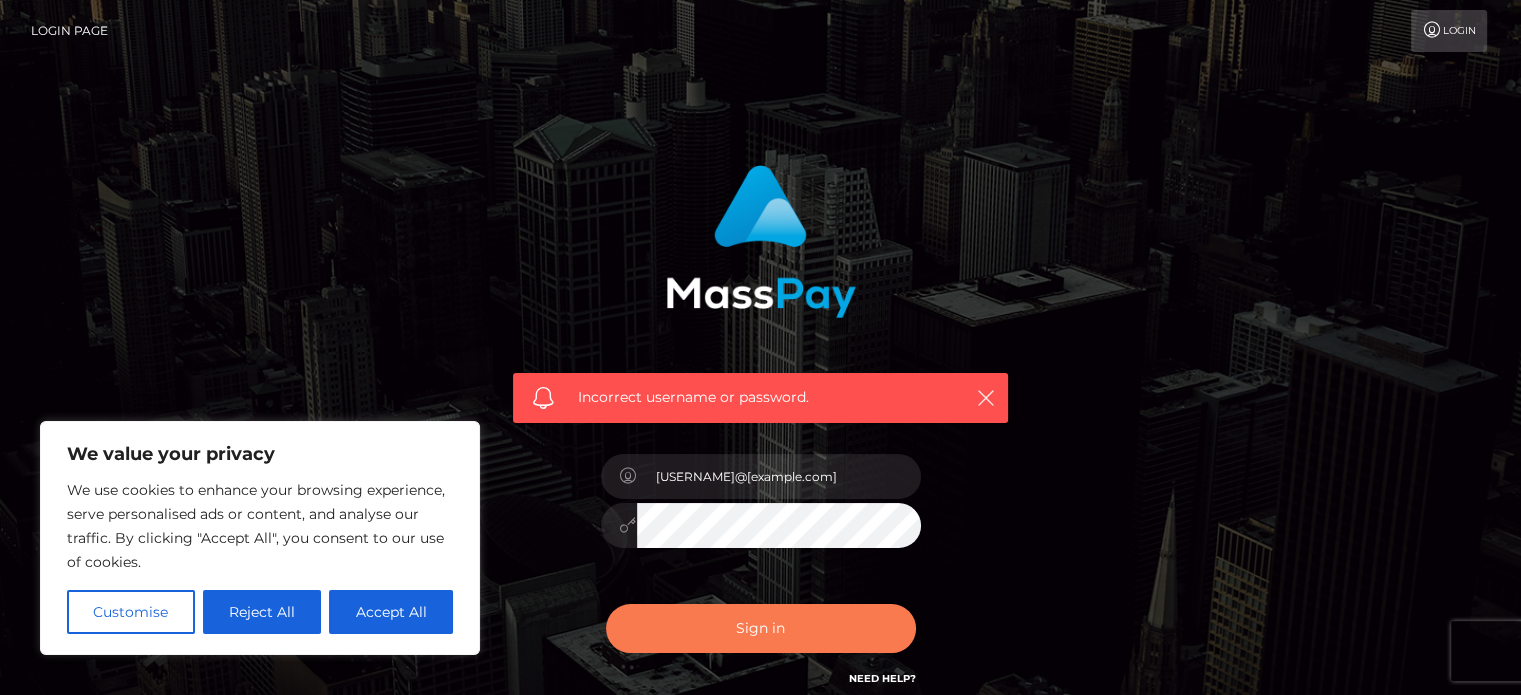 click on "Sign in" at bounding box center [761, 628] 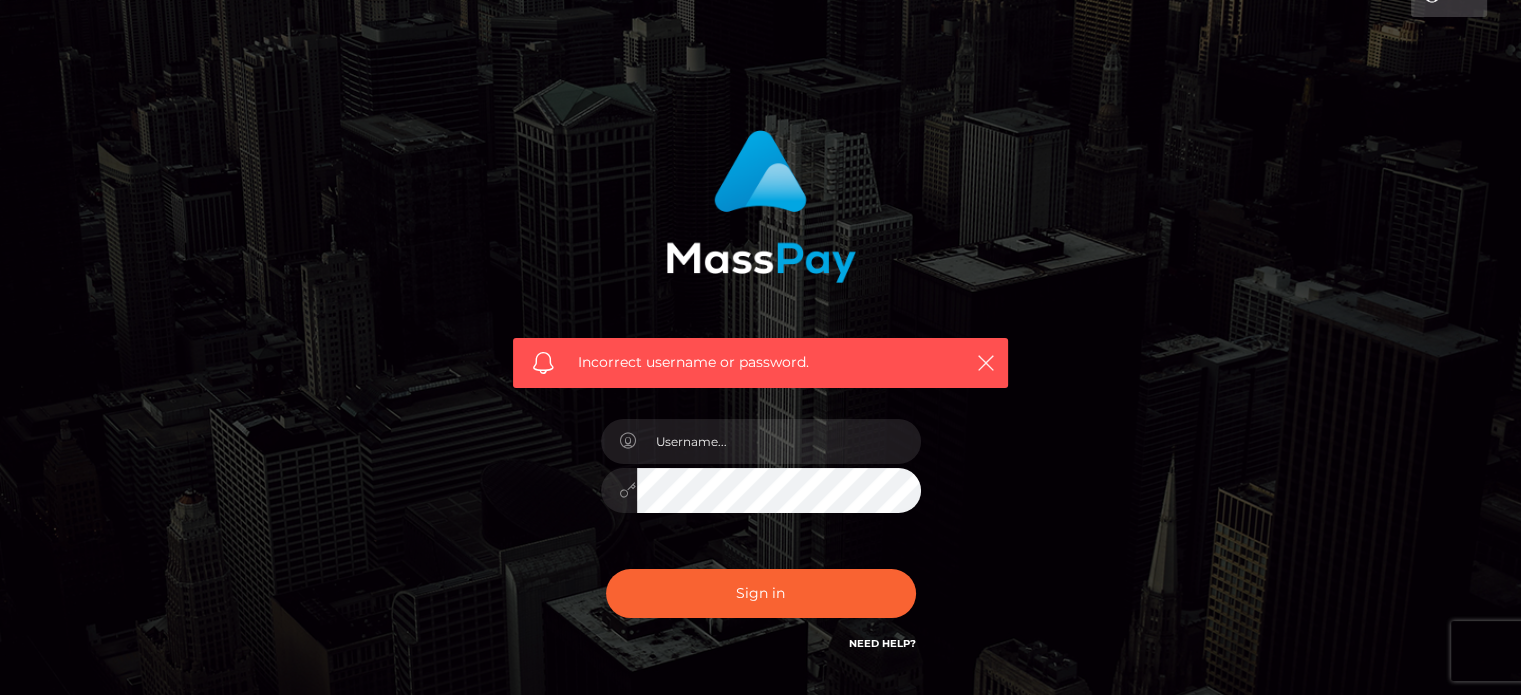 scroll, scrollTop: 50, scrollLeft: 0, axis: vertical 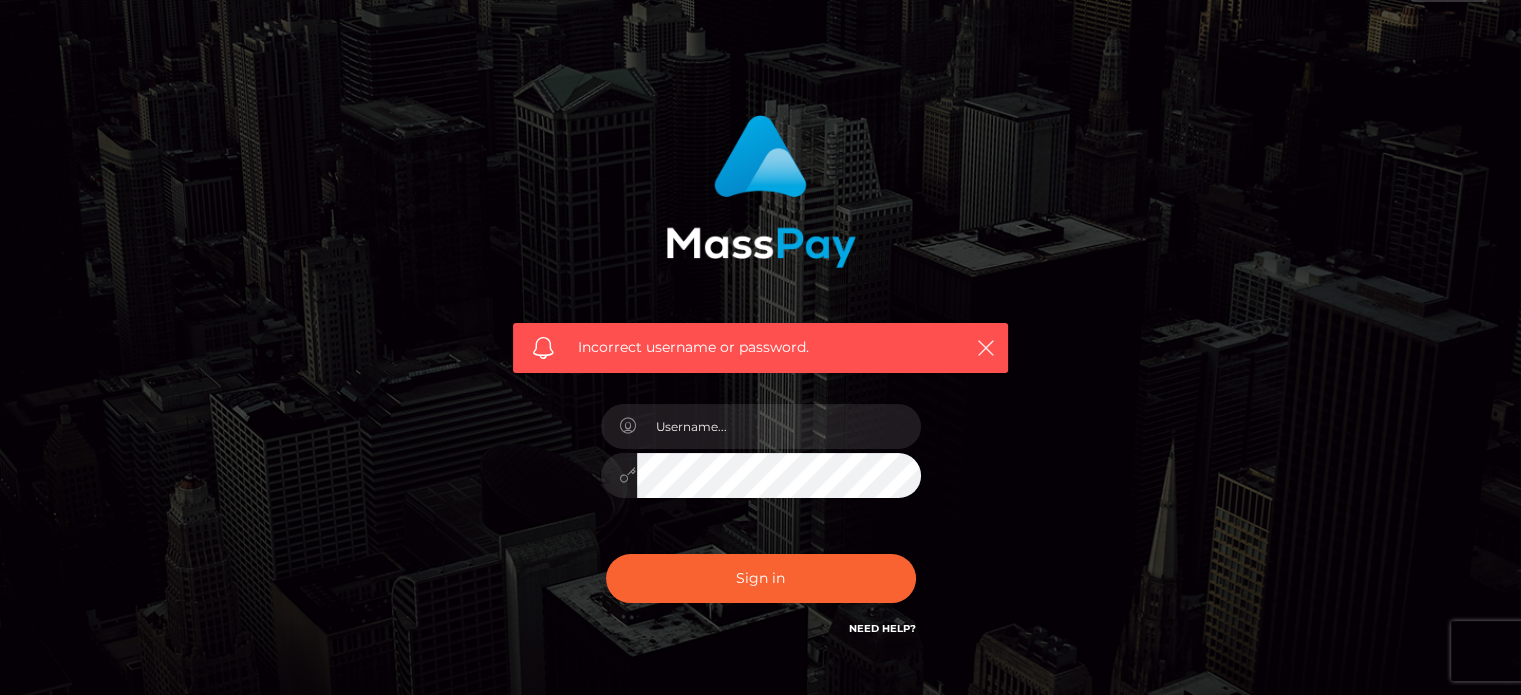 click on "Need
Help?" at bounding box center (882, 628) 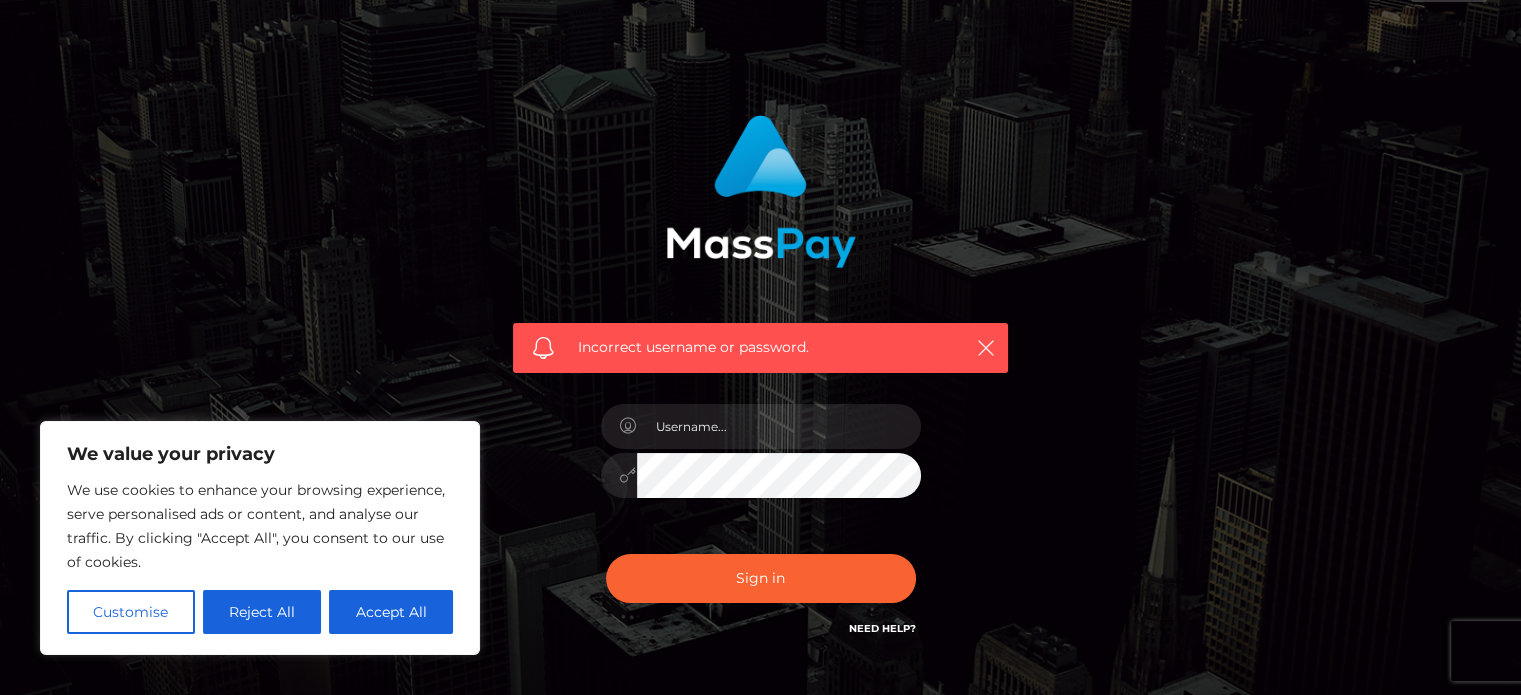click on "Need
Help?" at bounding box center (882, 628) 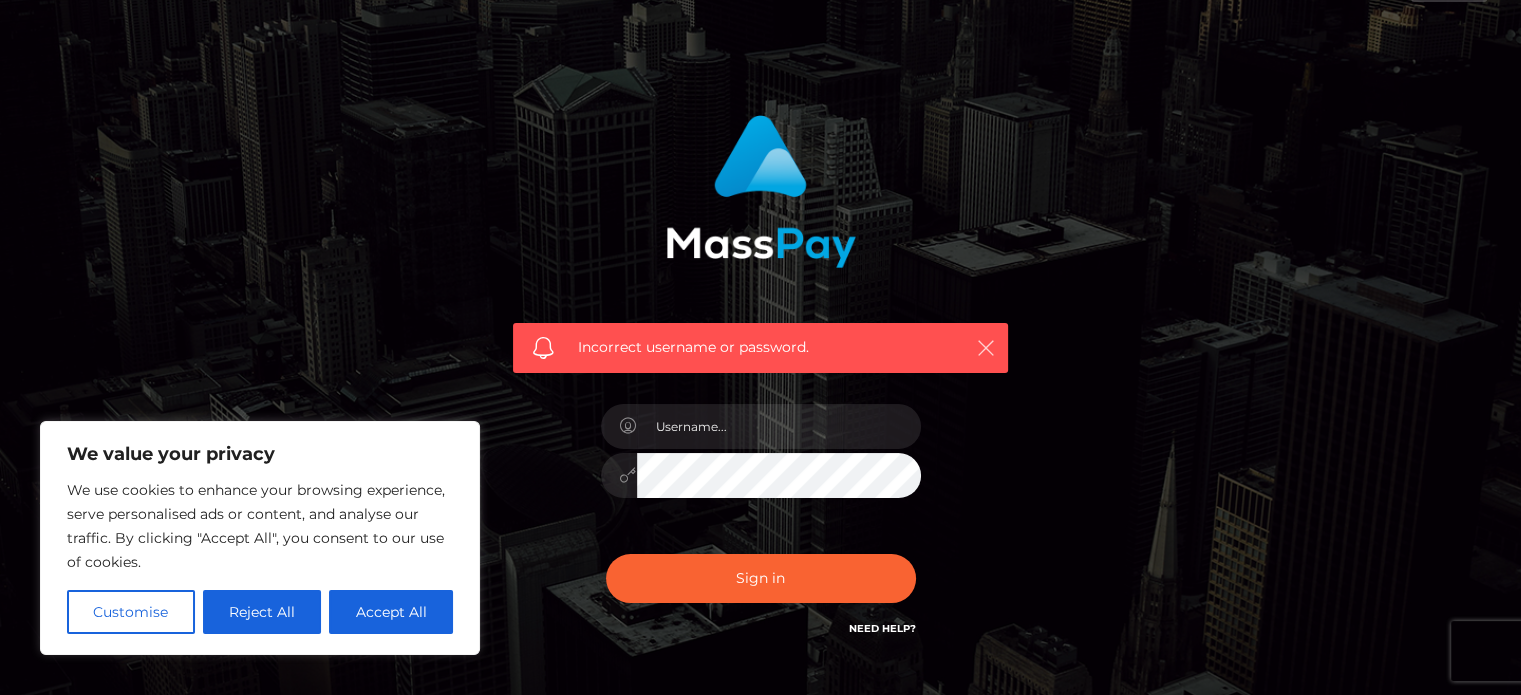 click at bounding box center (986, 348) 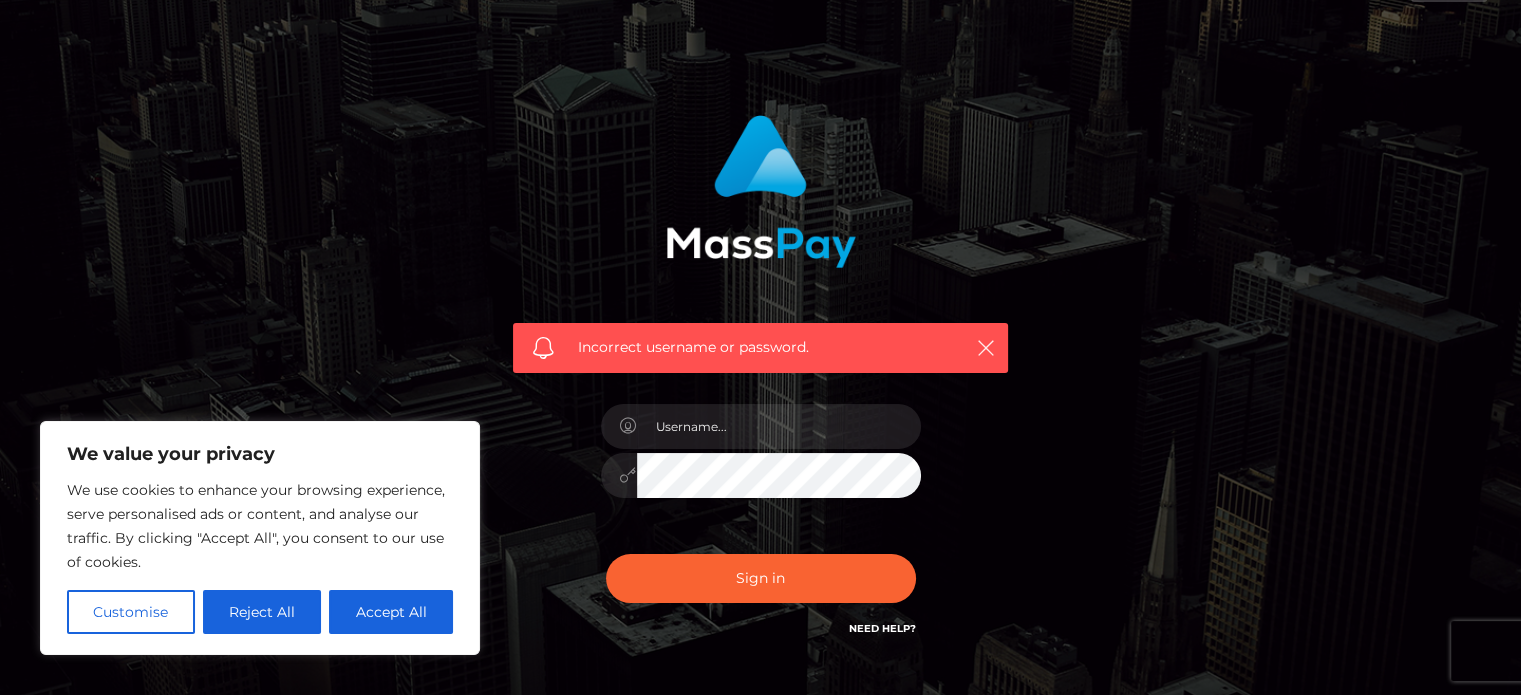 click on "Need
Help?" at bounding box center [882, 628] 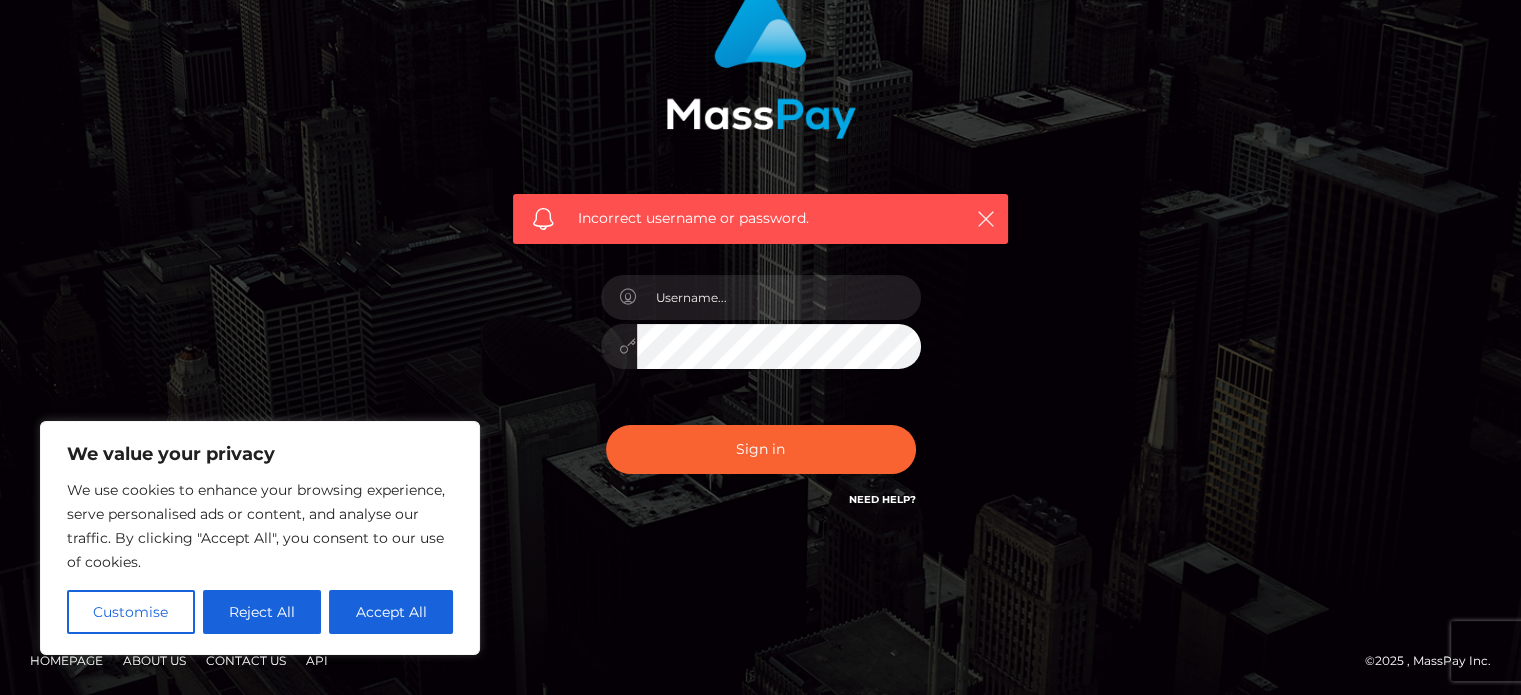 click on "Need
Help?" at bounding box center [882, 499] 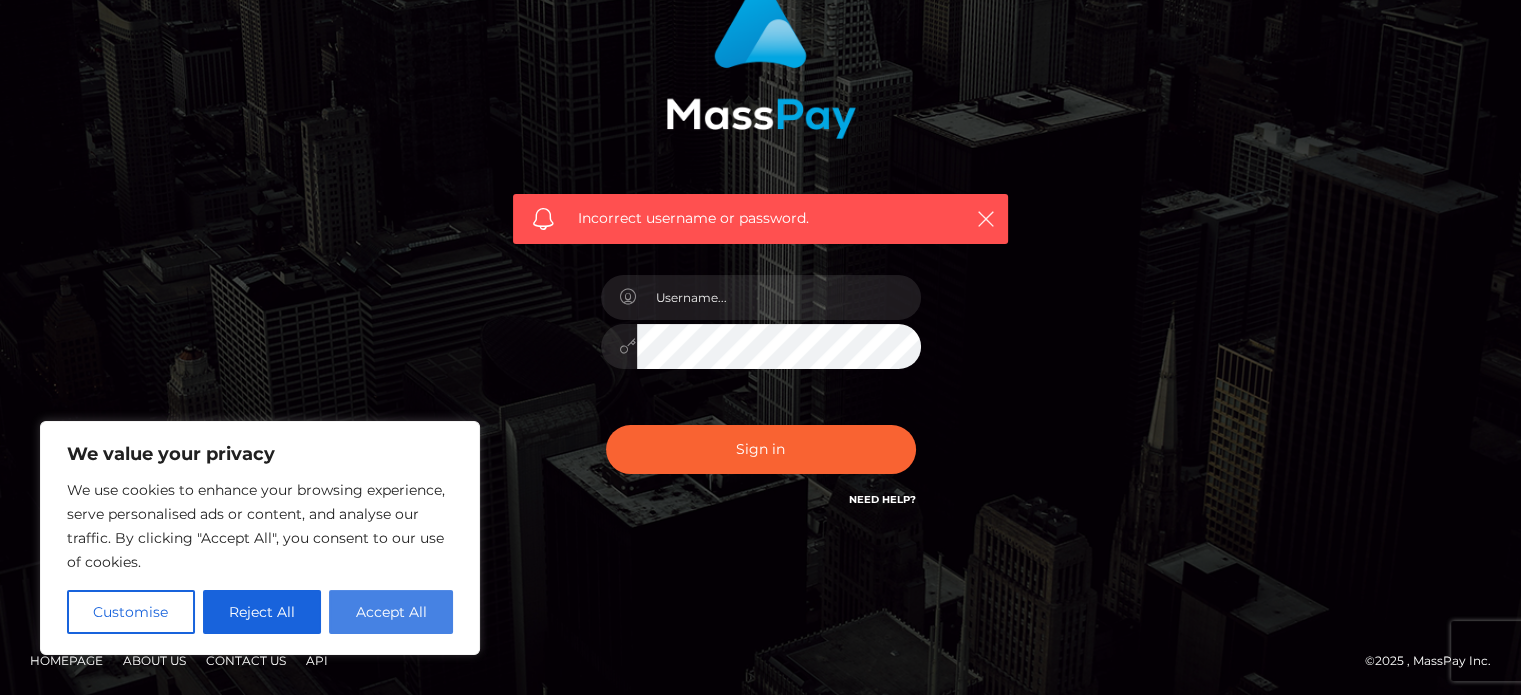 click on "Accept All" at bounding box center (391, 612) 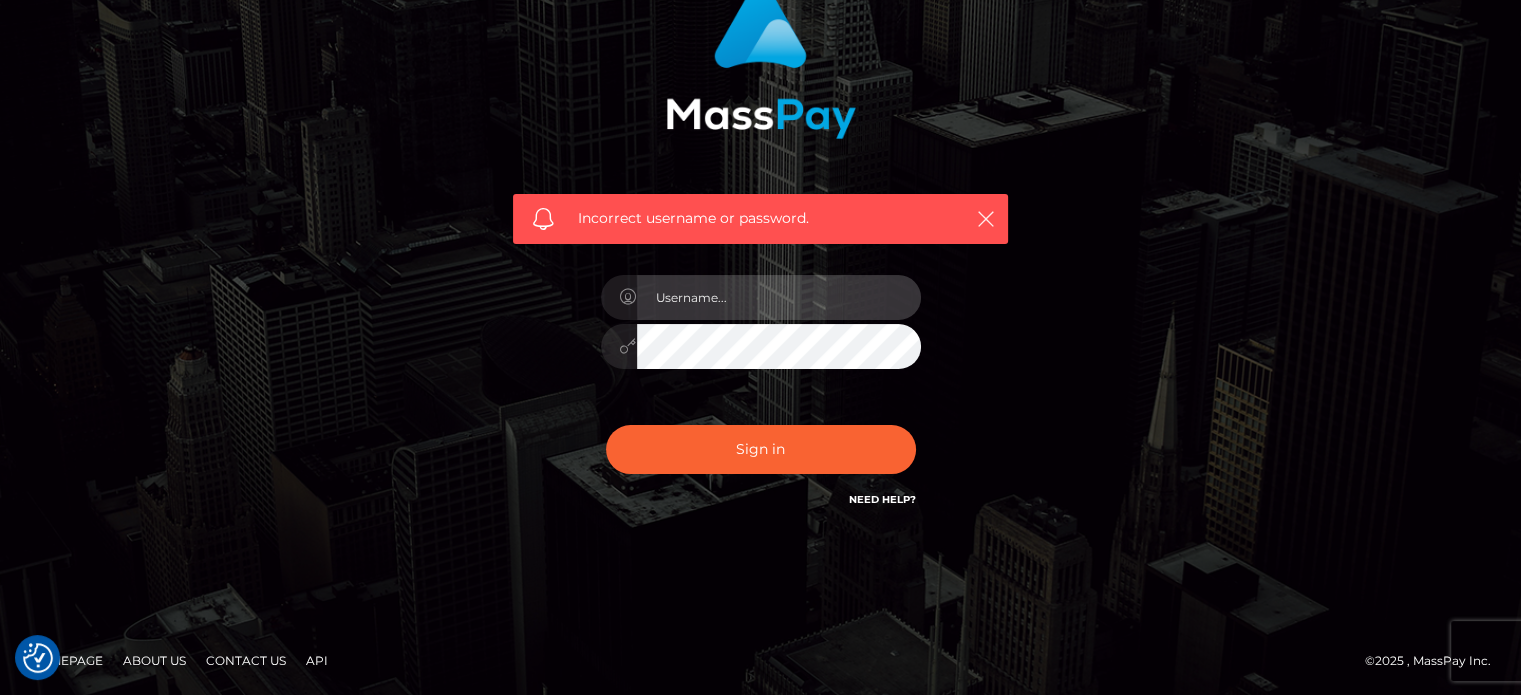 click at bounding box center [779, 297] 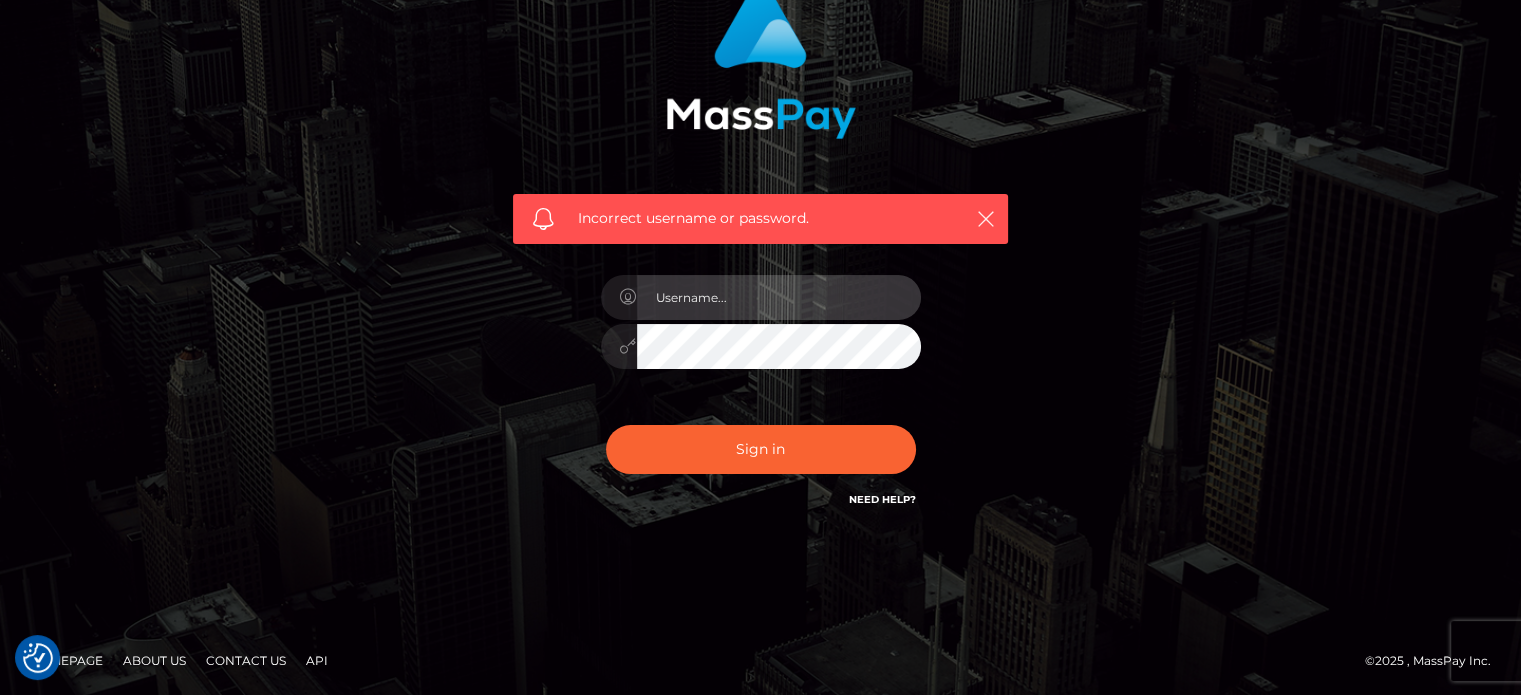 type on "jenniferw1876@gmail.com" 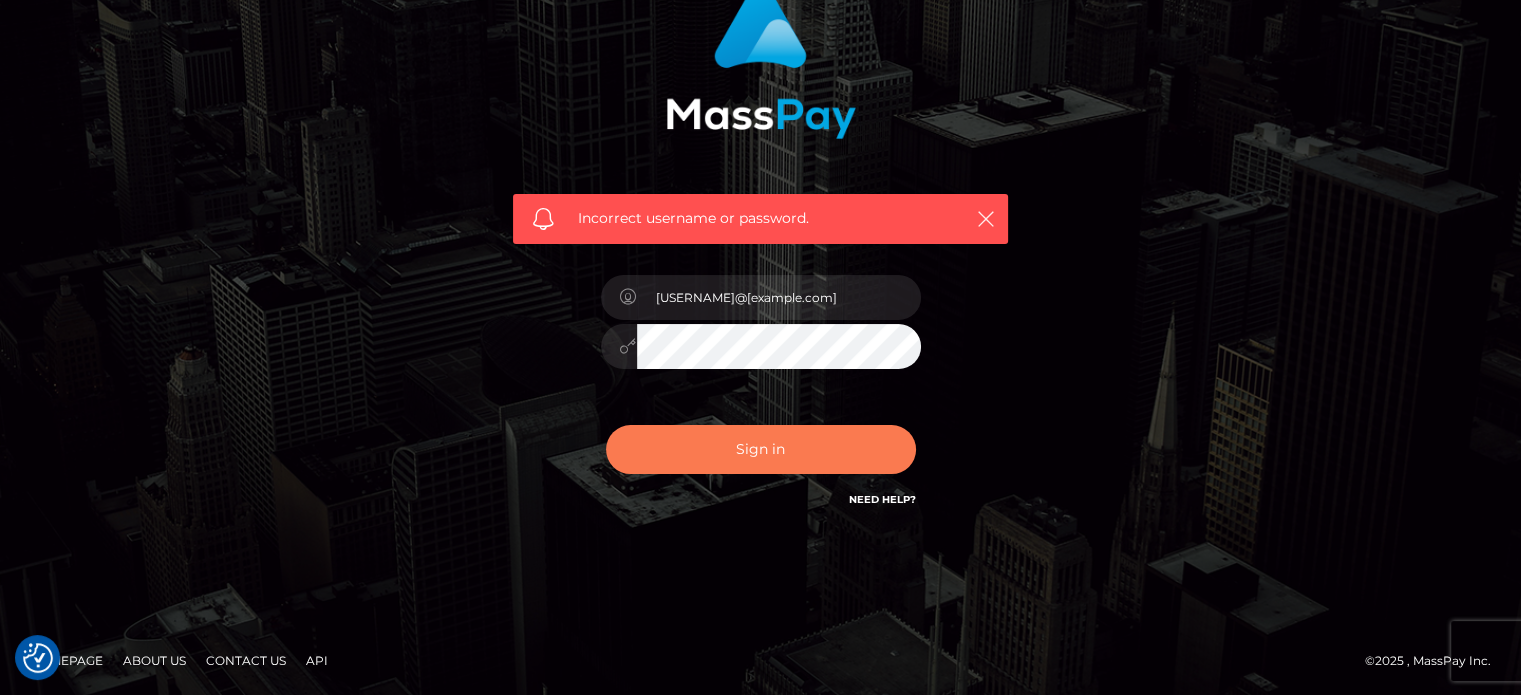click on "Sign in" at bounding box center (761, 449) 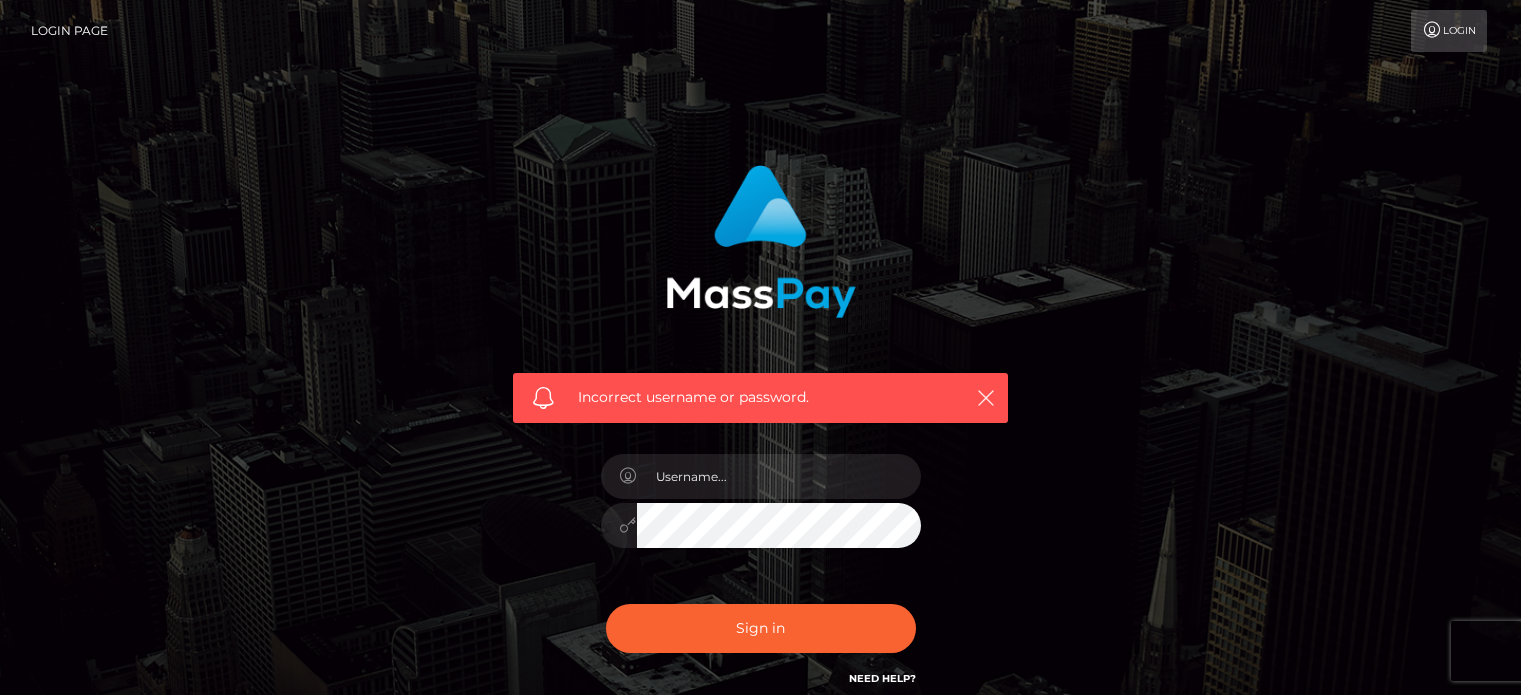 scroll, scrollTop: 0, scrollLeft: 0, axis: both 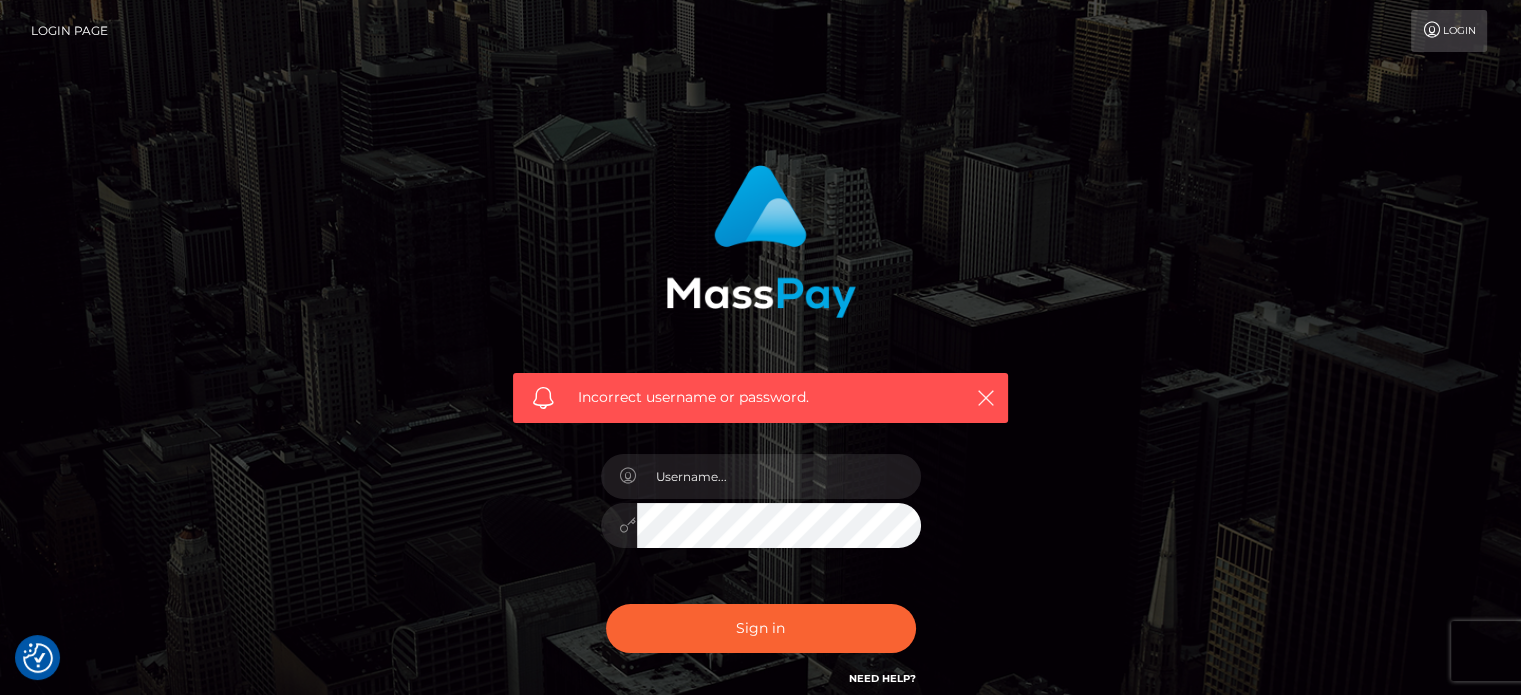 checkbox on "true" 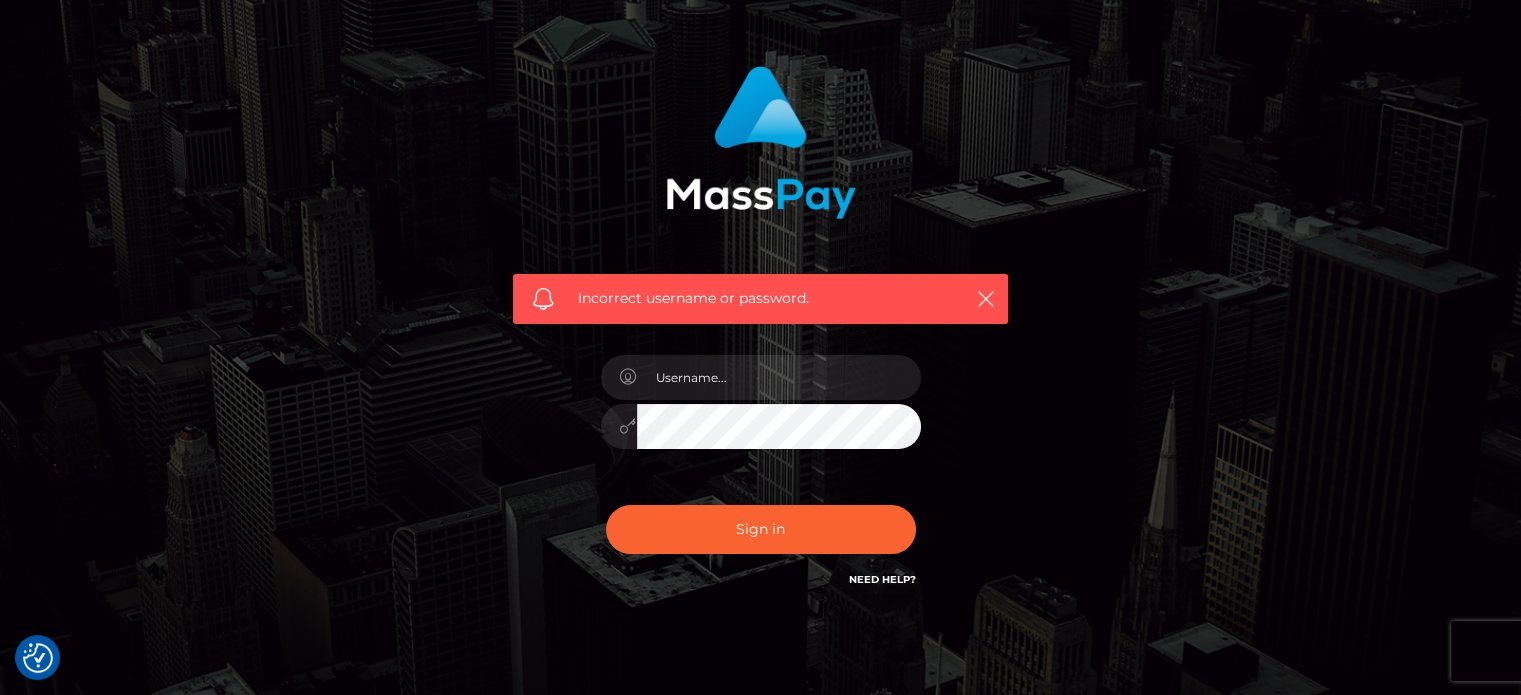 scroll, scrollTop: 96, scrollLeft: 0, axis: vertical 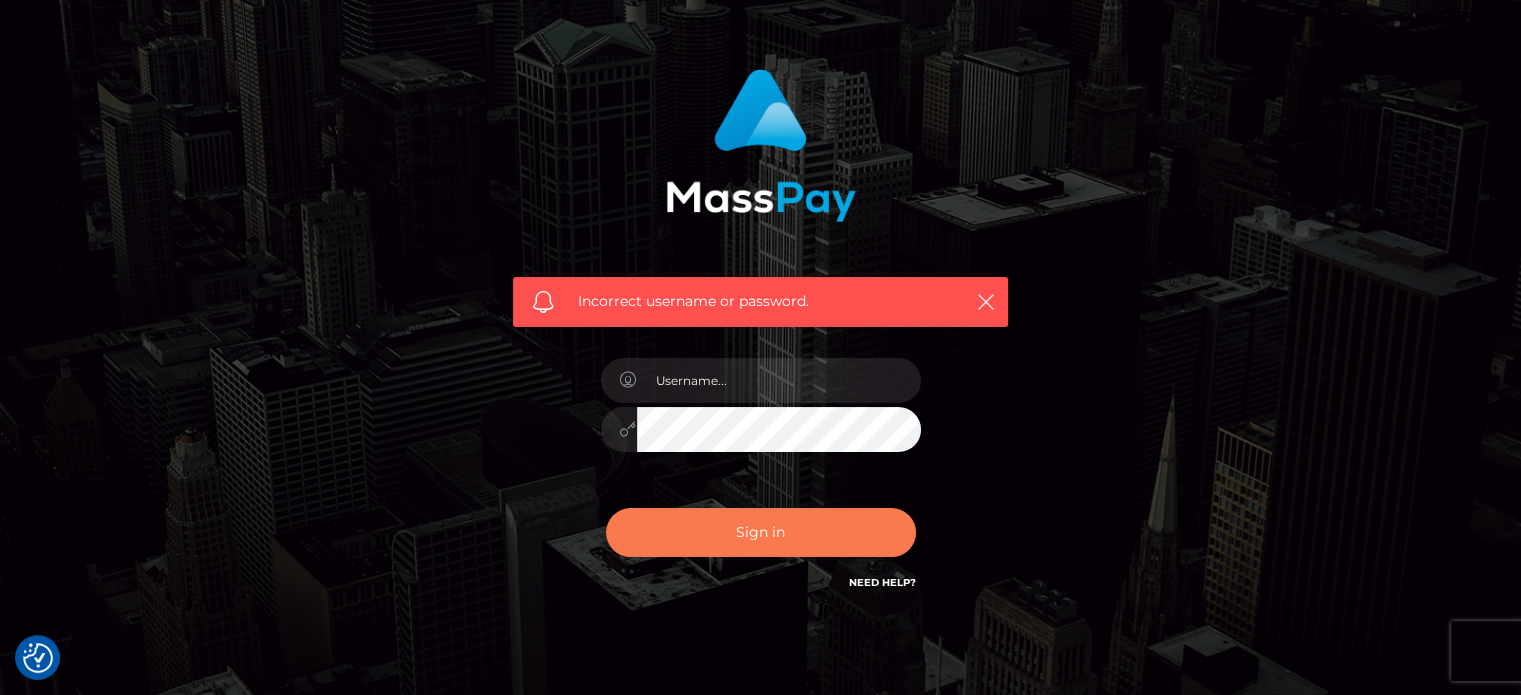 click on "Sign in" at bounding box center (761, 532) 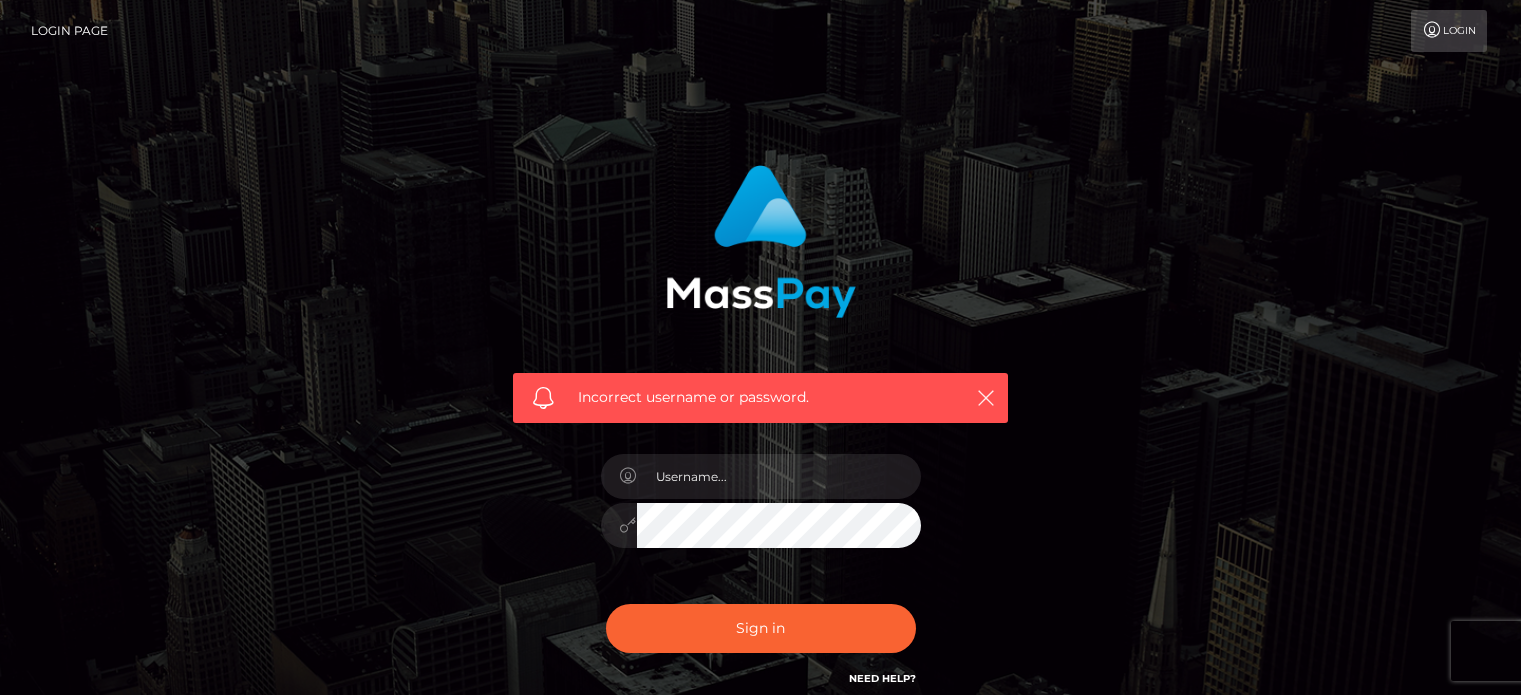 scroll, scrollTop: 0, scrollLeft: 0, axis: both 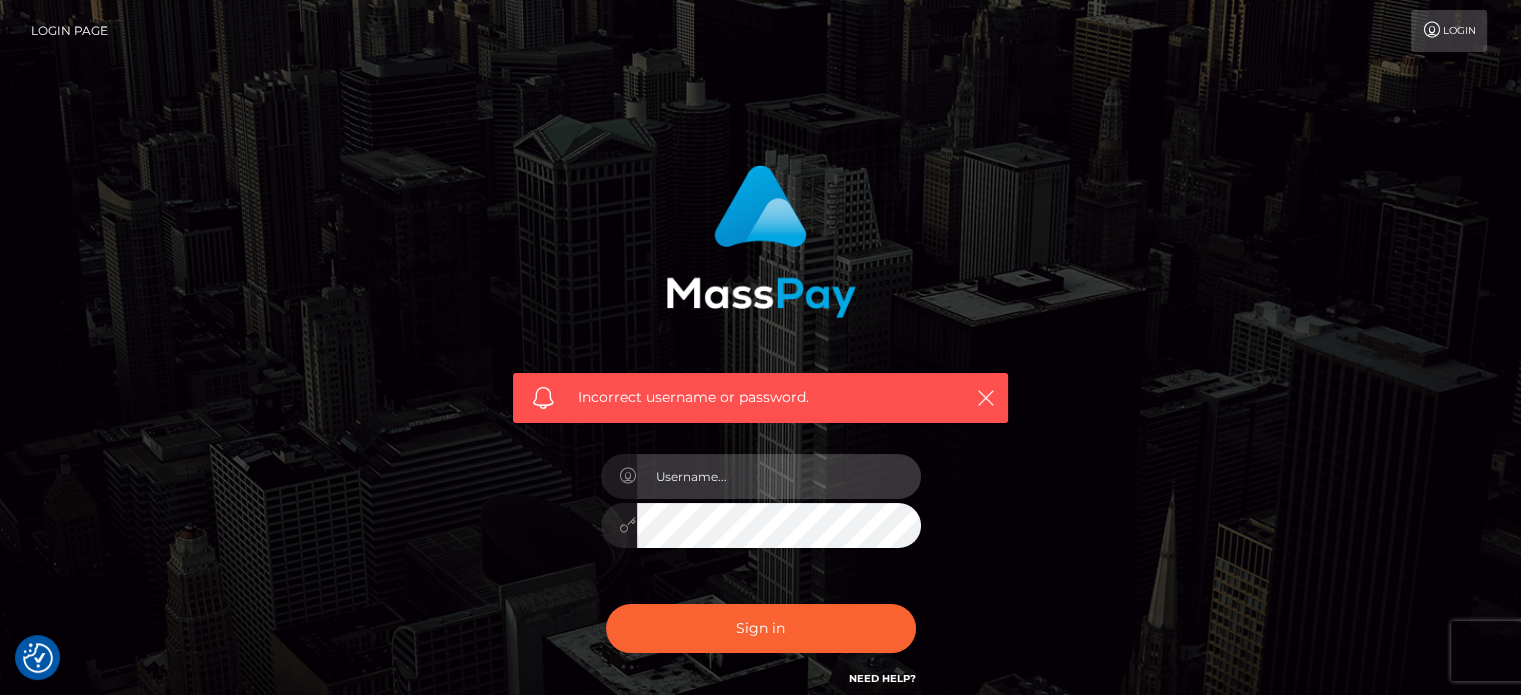 click at bounding box center (779, 476) 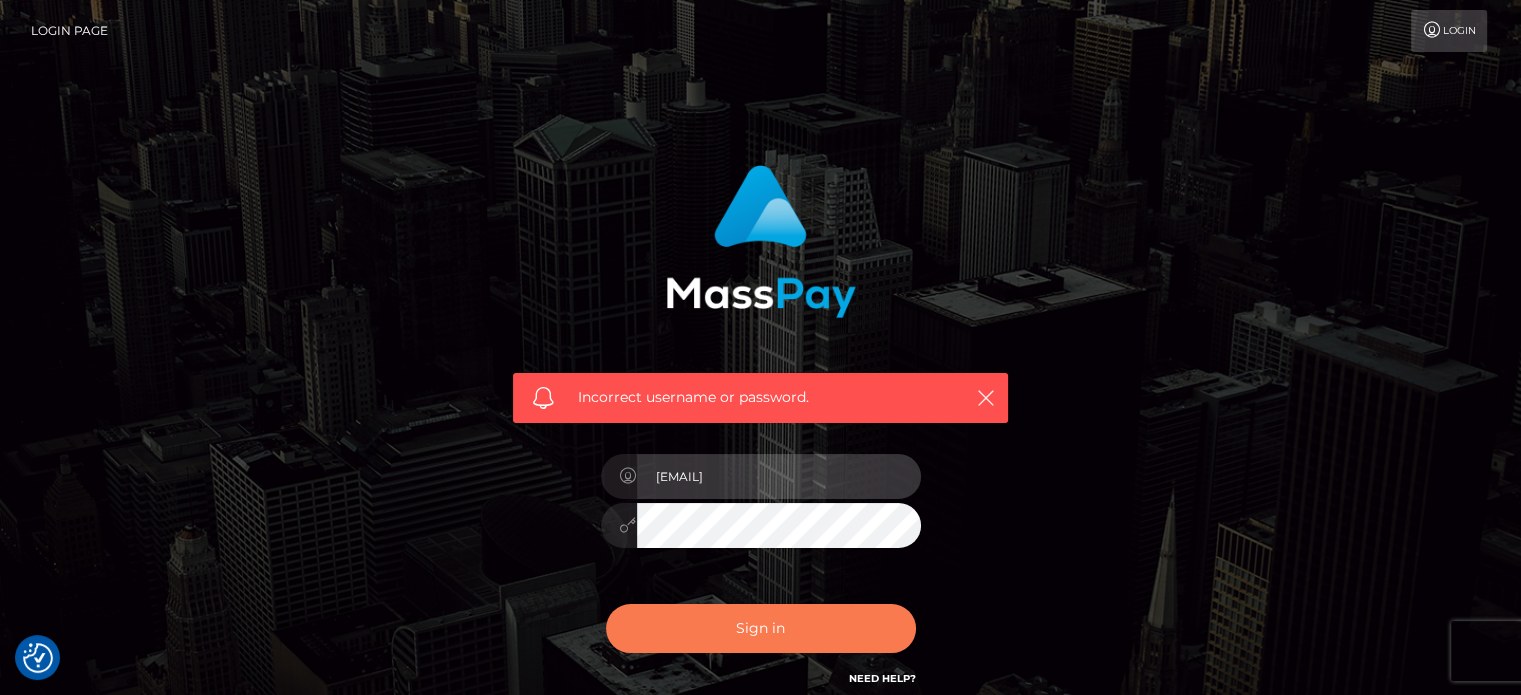 type on "Jenniferw1876@gmail.com" 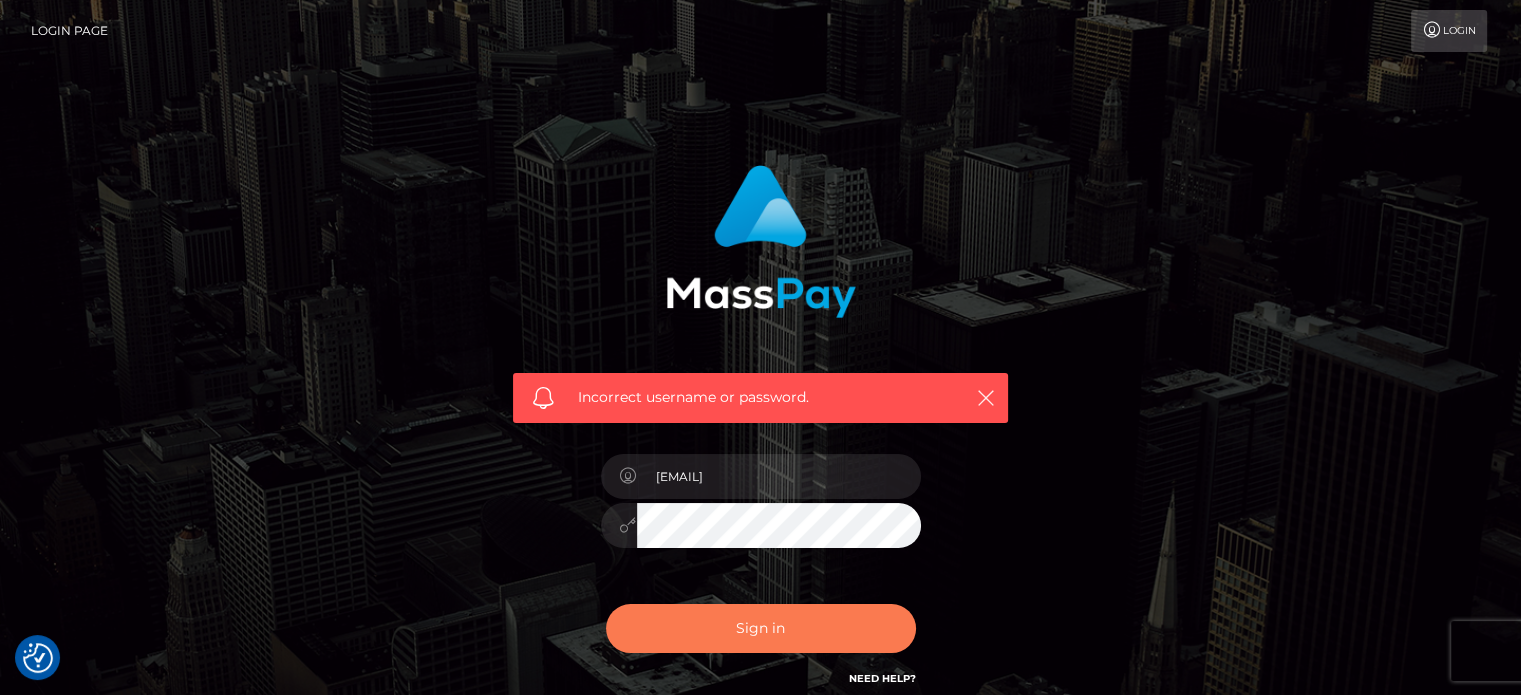 click on "Sign in" at bounding box center (761, 628) 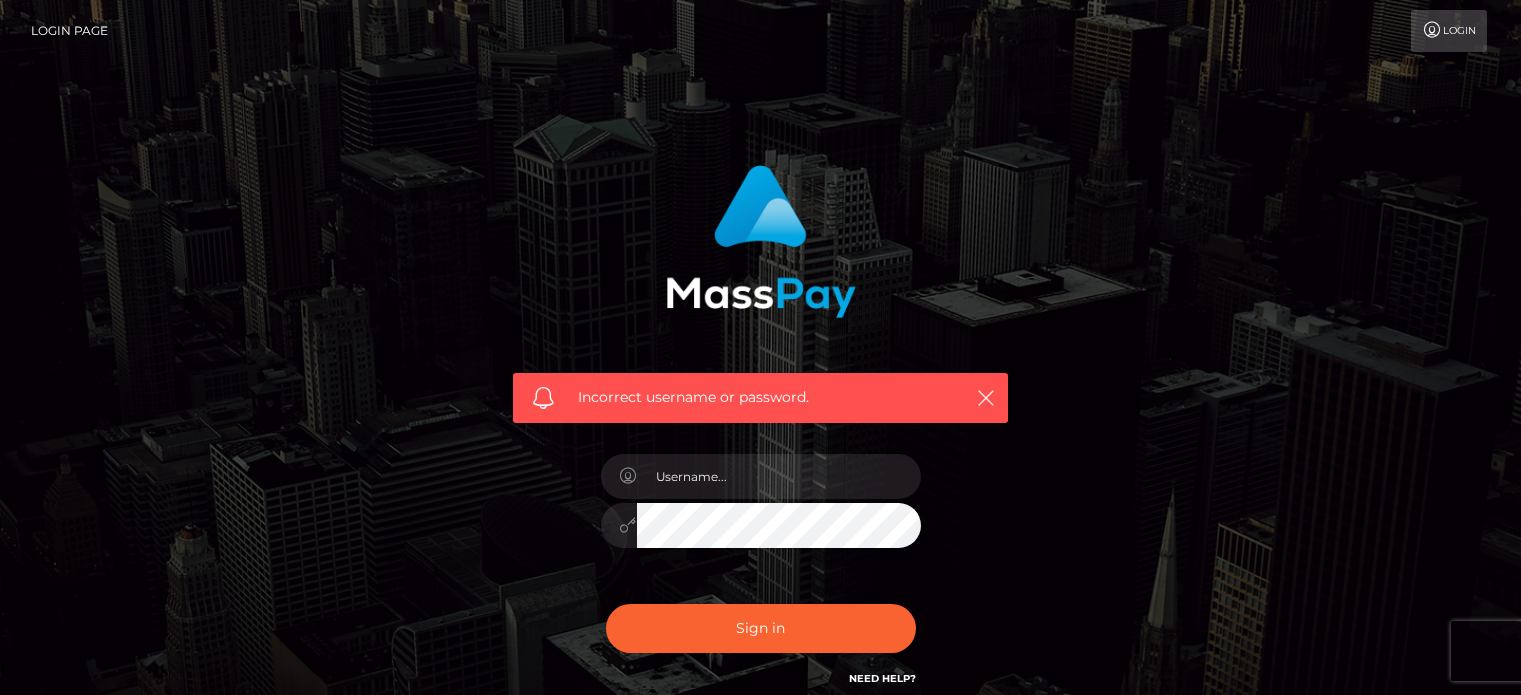 scroll, scrollTop: 0, scrollLeft: 0, axis: both 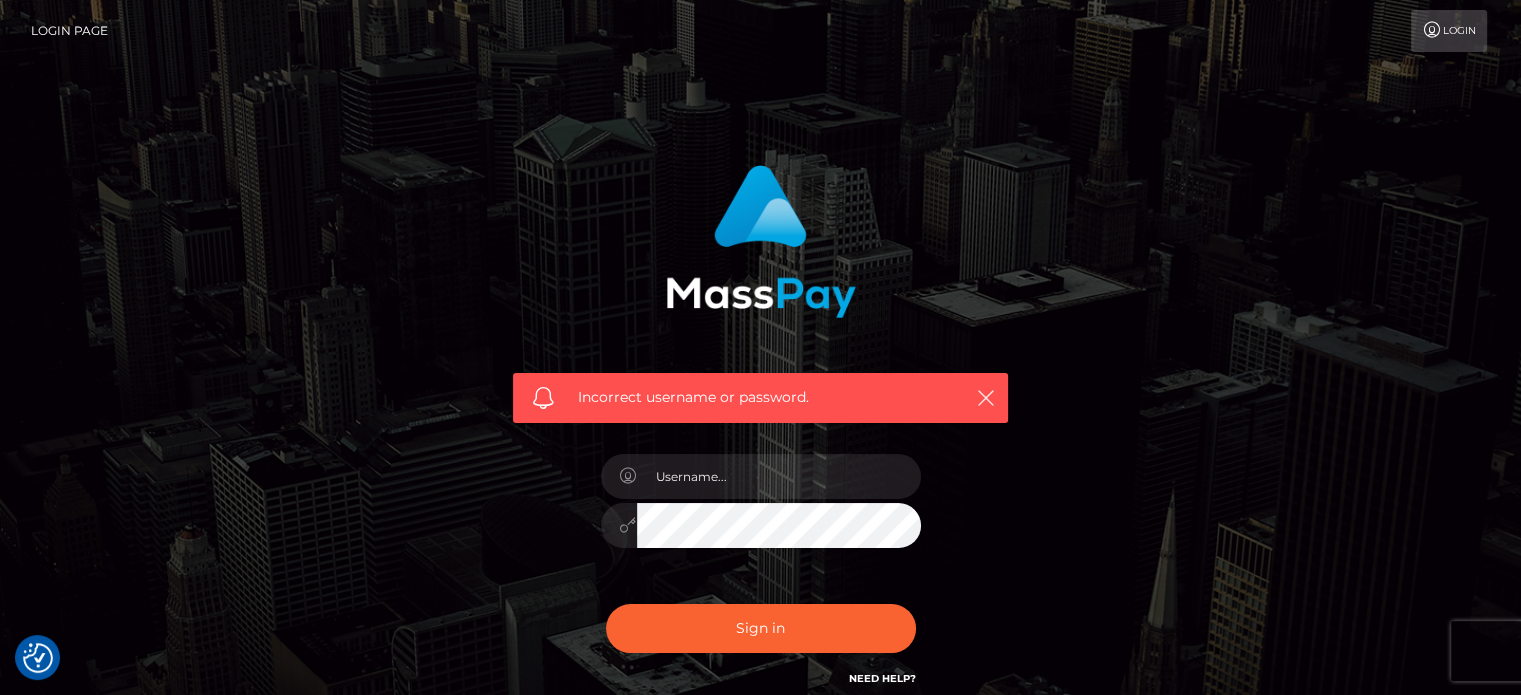 checkbox on "true" 